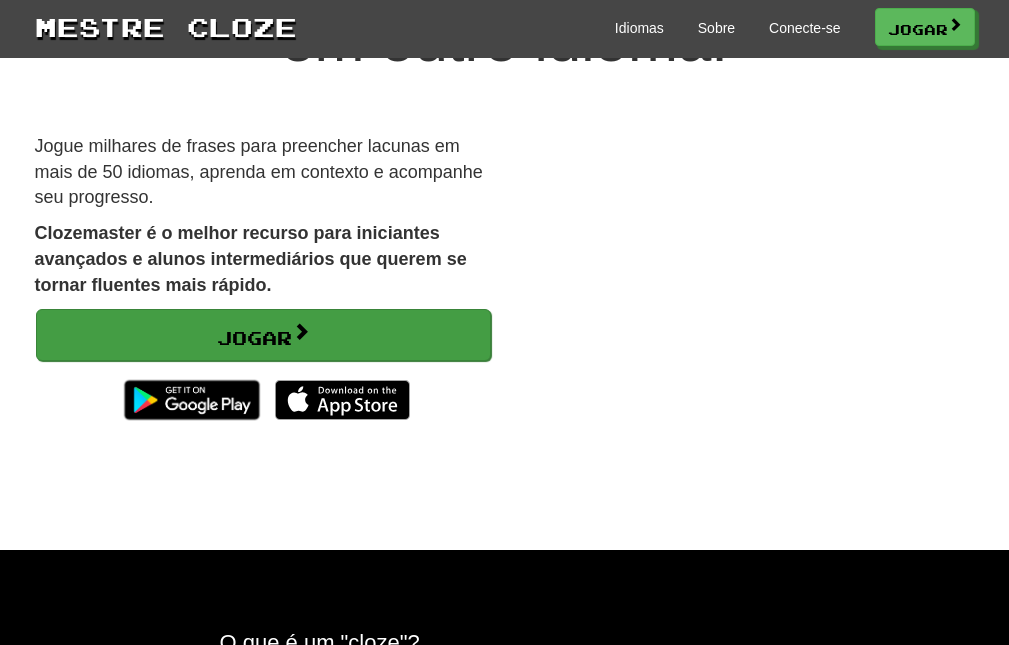 scroll, scrollTop: 200, scrollLeft: 0, axis: vertical 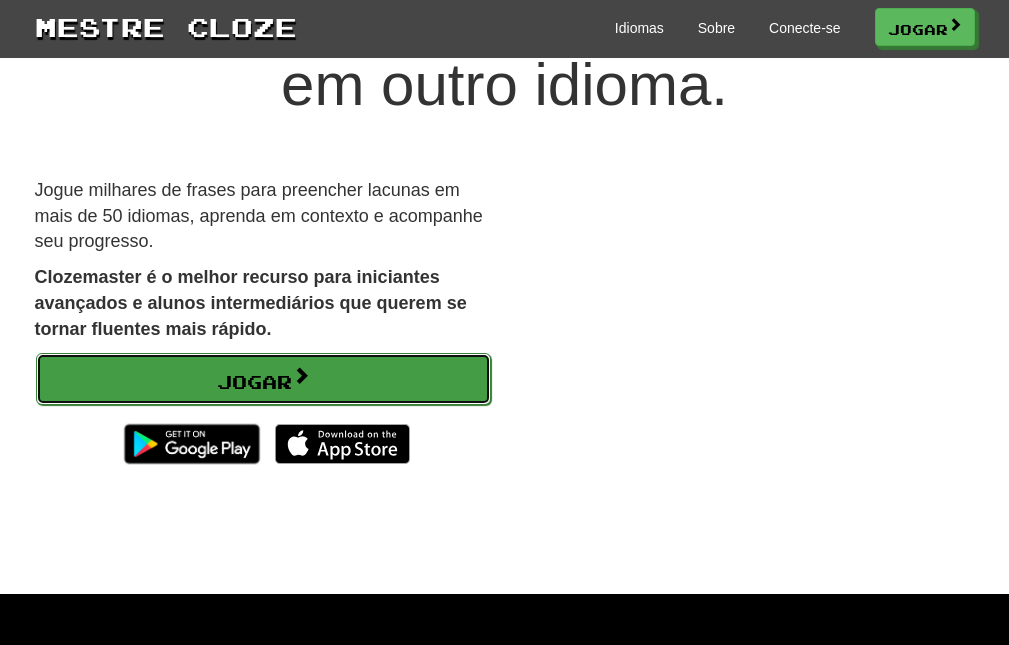 click on "Jogar" at bounding box center (263, 379) 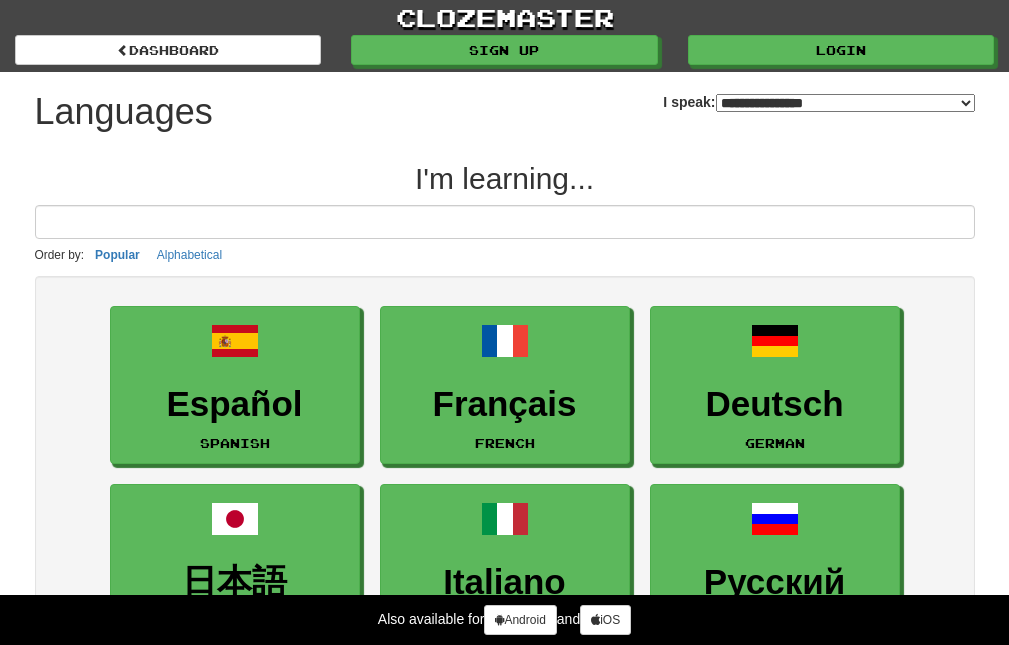 select on "*******" 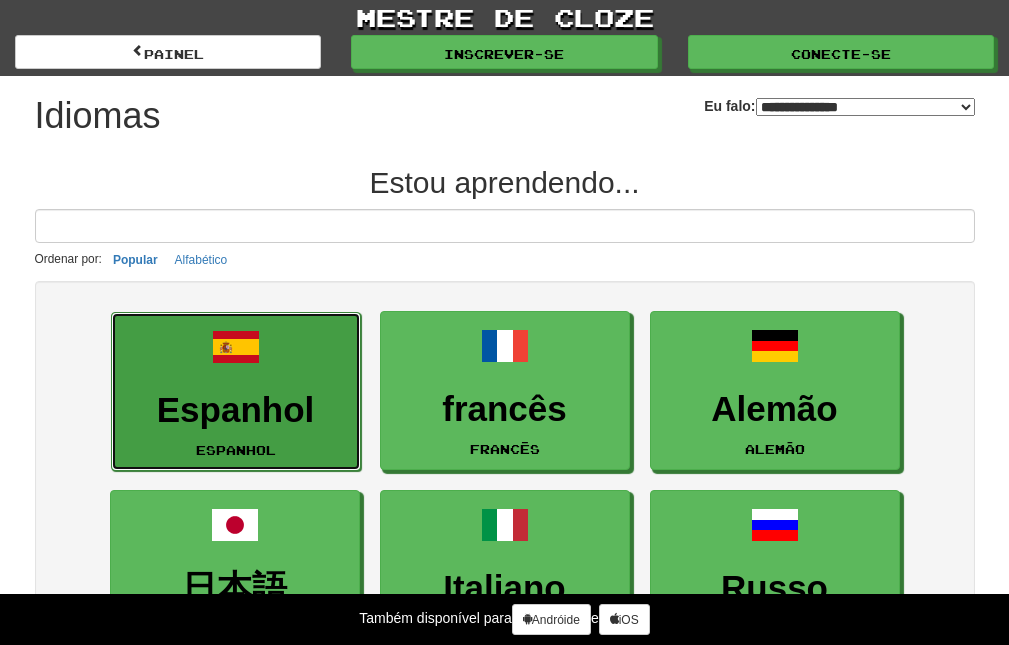click on "Espanhol Espanhol" at bounding box center (236, 391) 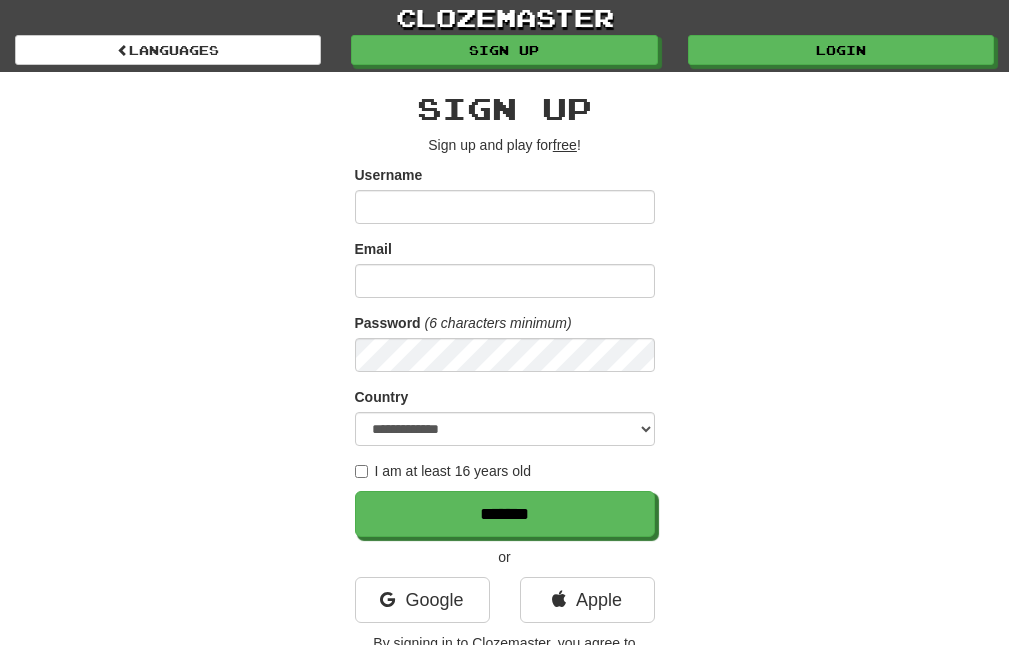 scroll, scrollTop: 0, scrollLeft: 0, axis: both 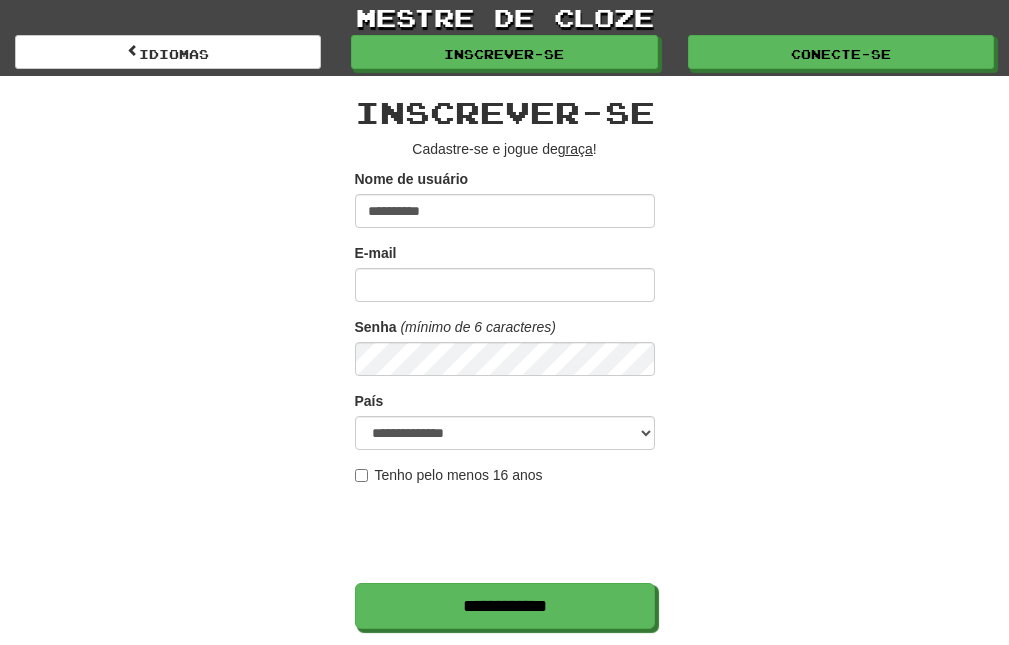 type on "**********" 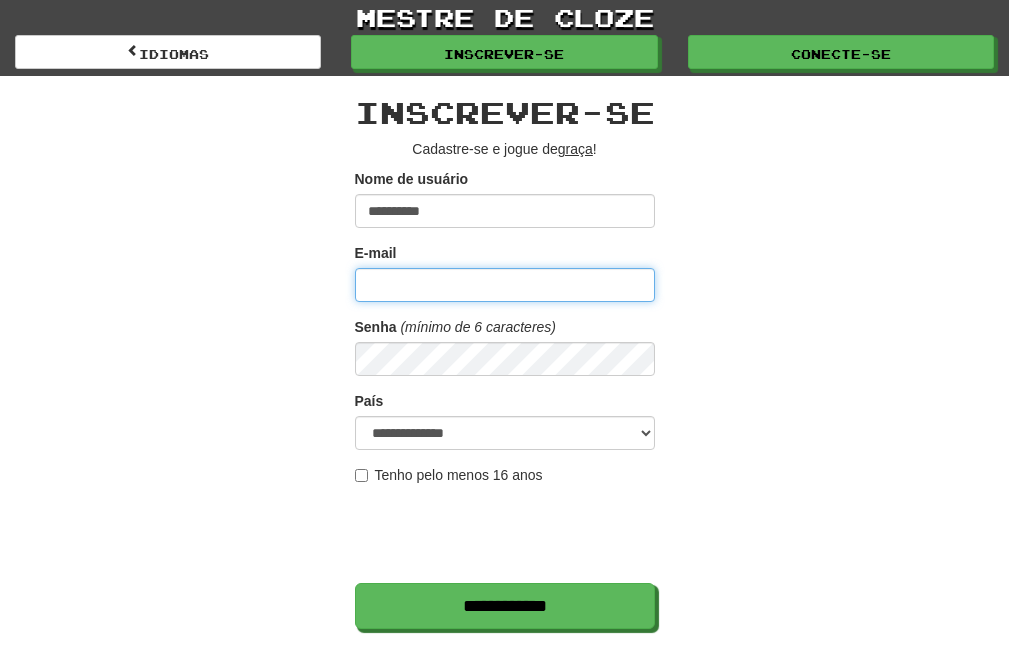 click on "E-mail" at bounding box center (505, 285) 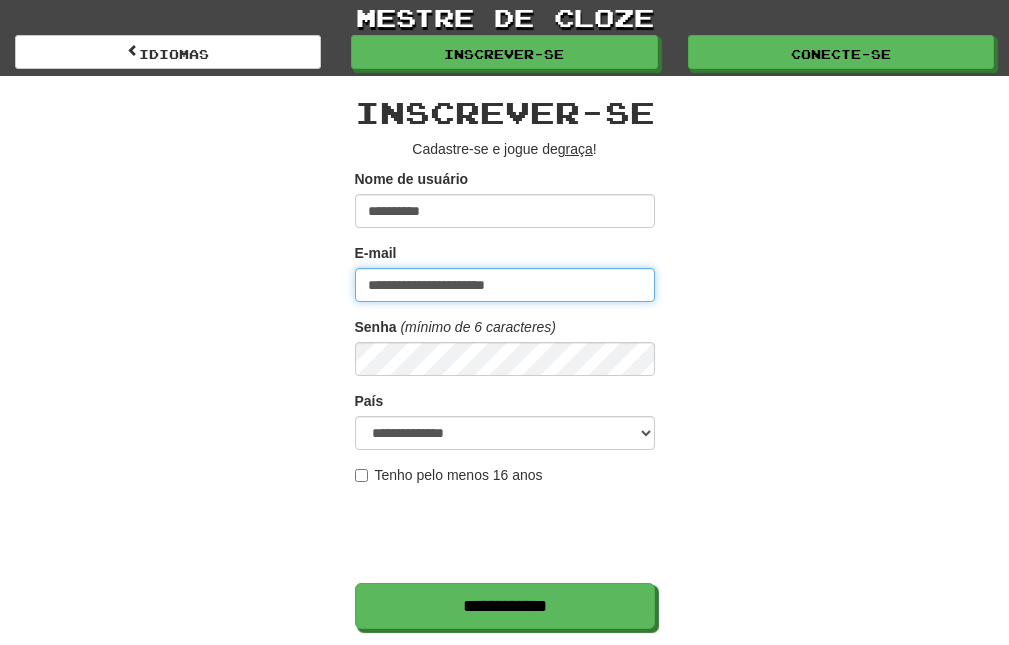 type on "**********" 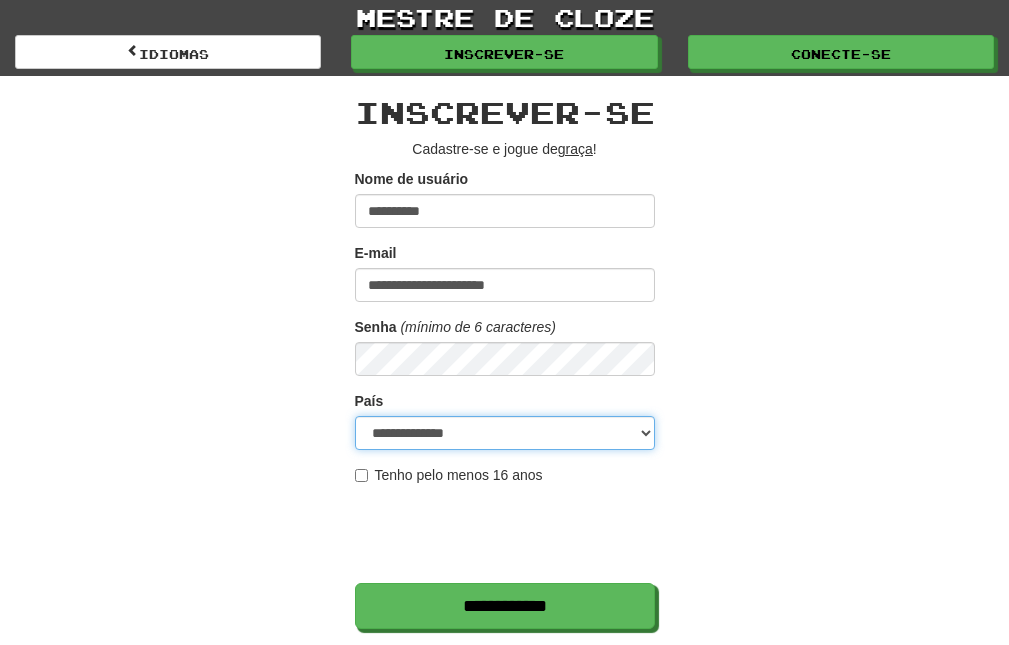 click on "**********" at bounding box center [505, 433] 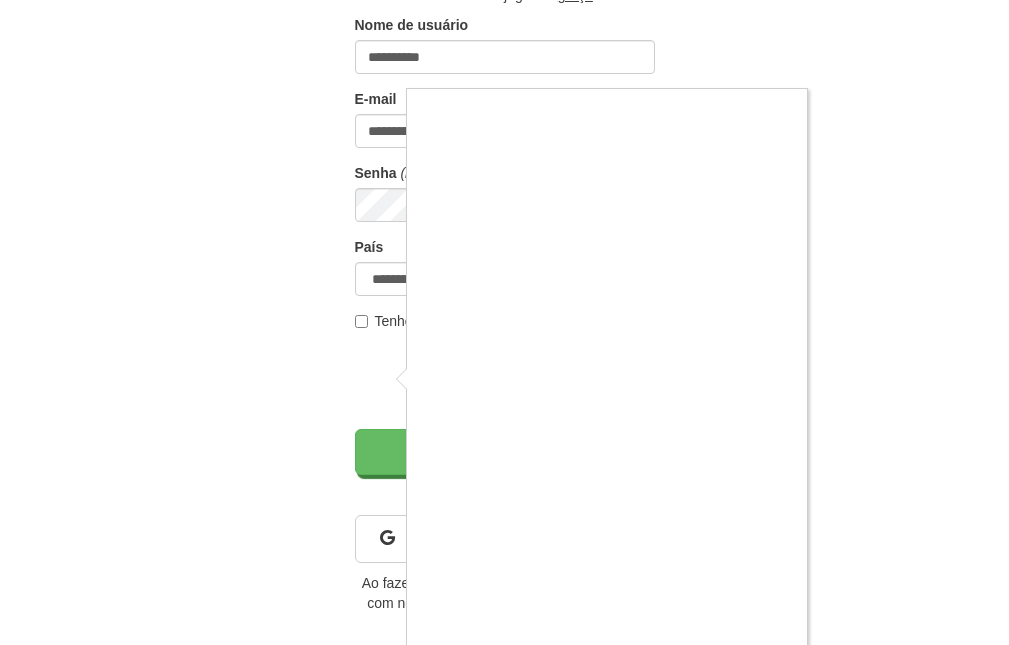 scroll, scrollTop: 200, scrollLeft: 0, axis: vertical 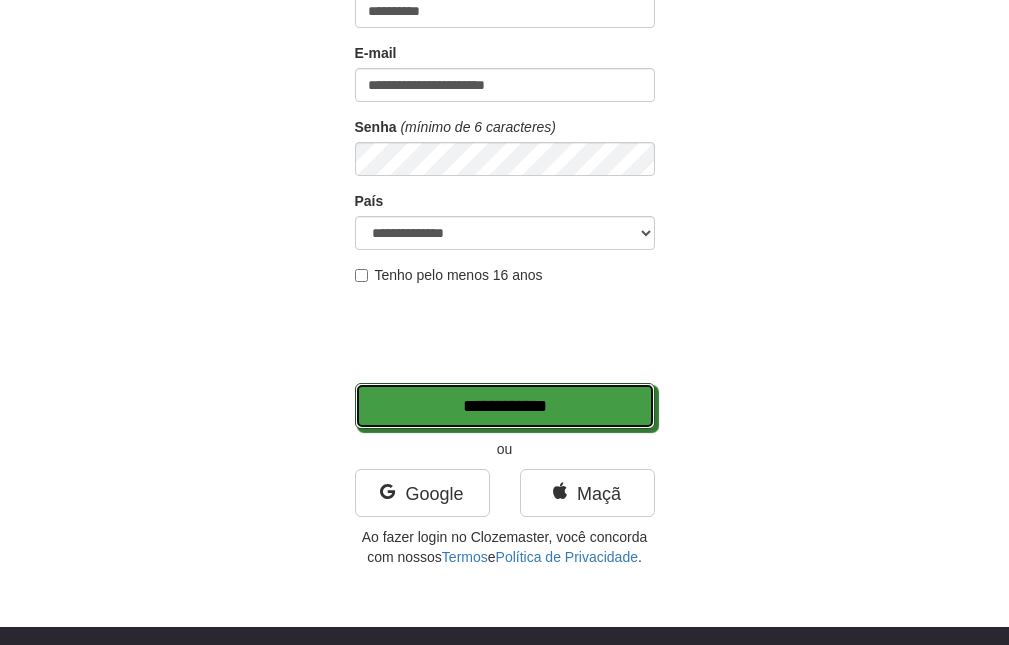 drag, startPoint x: 526, startPoint y: 419, endPoint x: 0, endPoint y: 451, distance: 526.9725 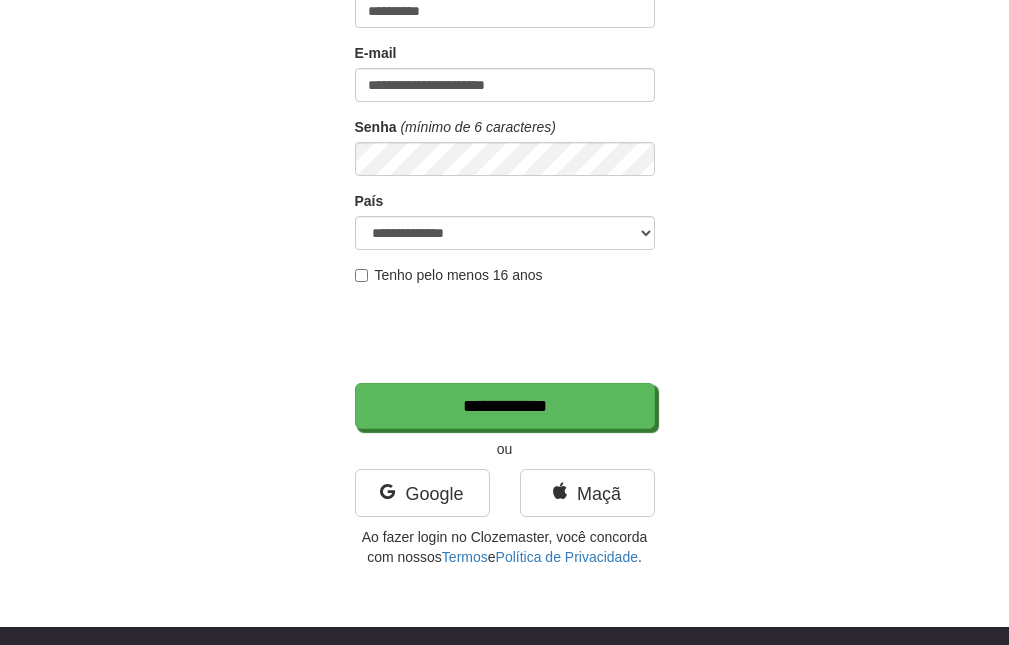 type on "*******" 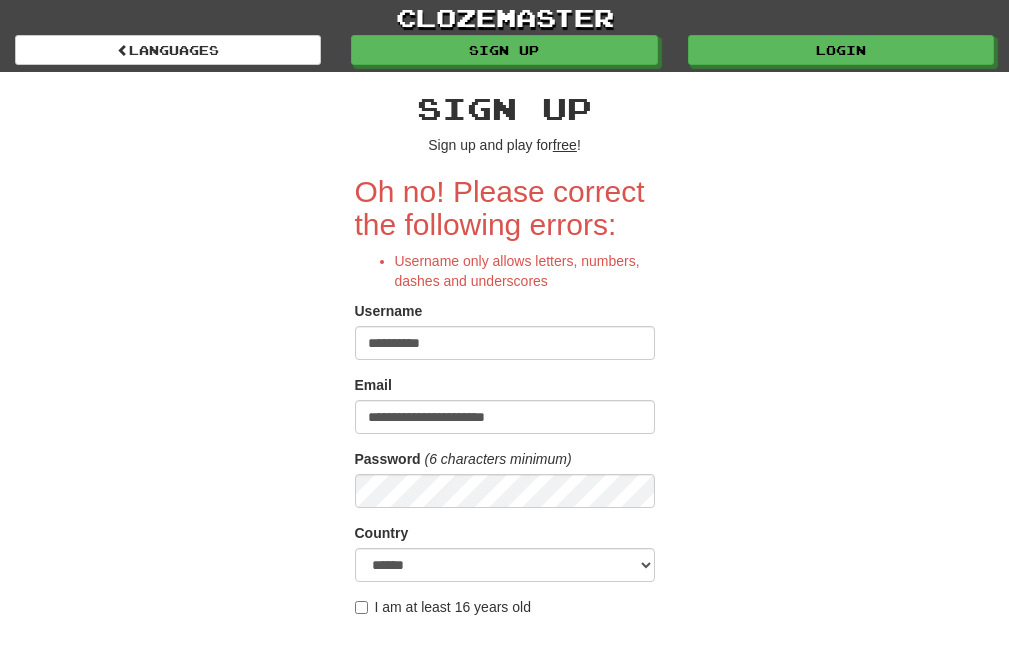 scroll, scrollTop: 0, scrollLeft: 0, axis: both 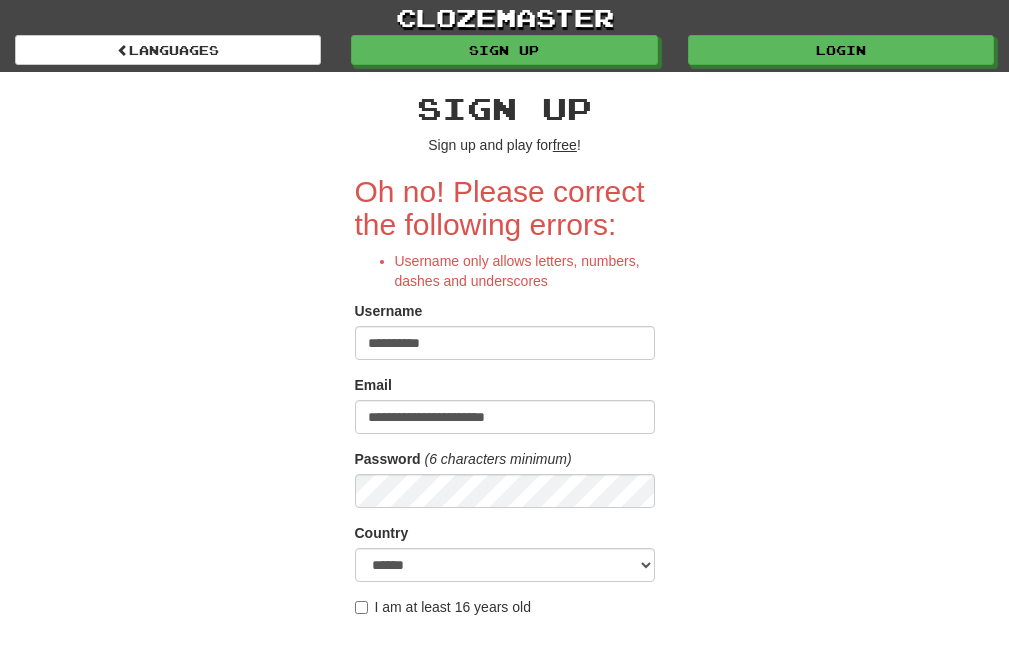 type on "**********" 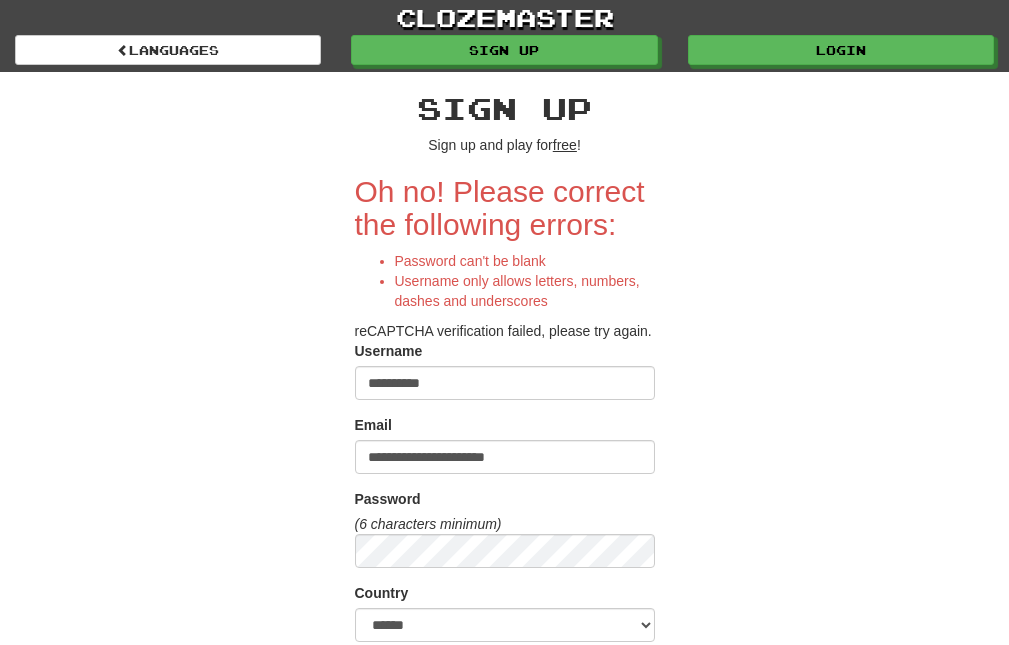 scroll, scrollTop: 0, scrollLeft: 0, axis: both 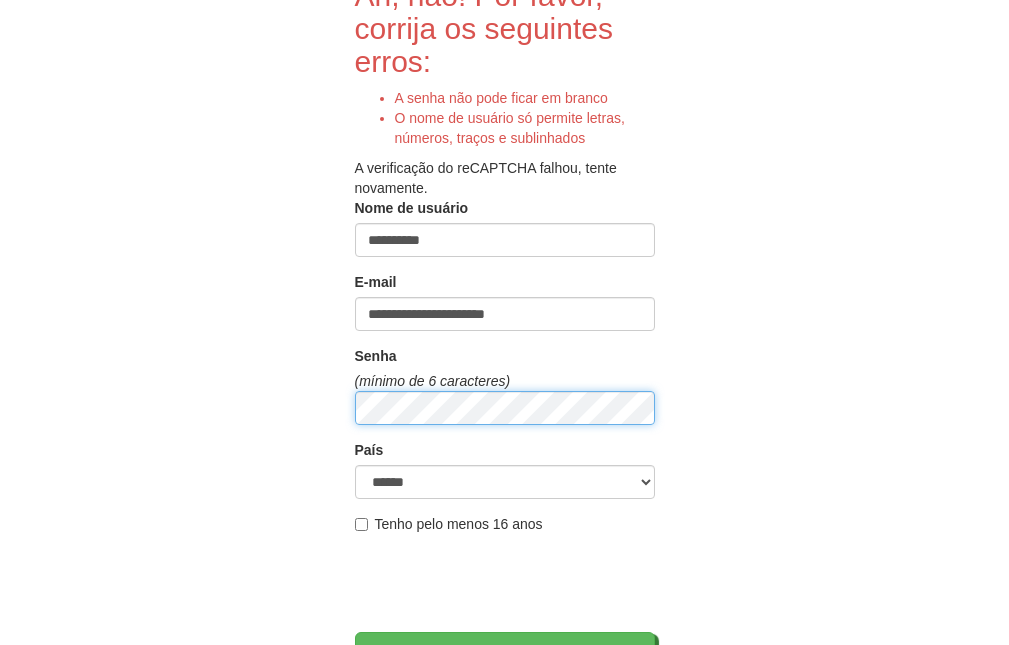 click on "**********" at bounding box center (505, 655) 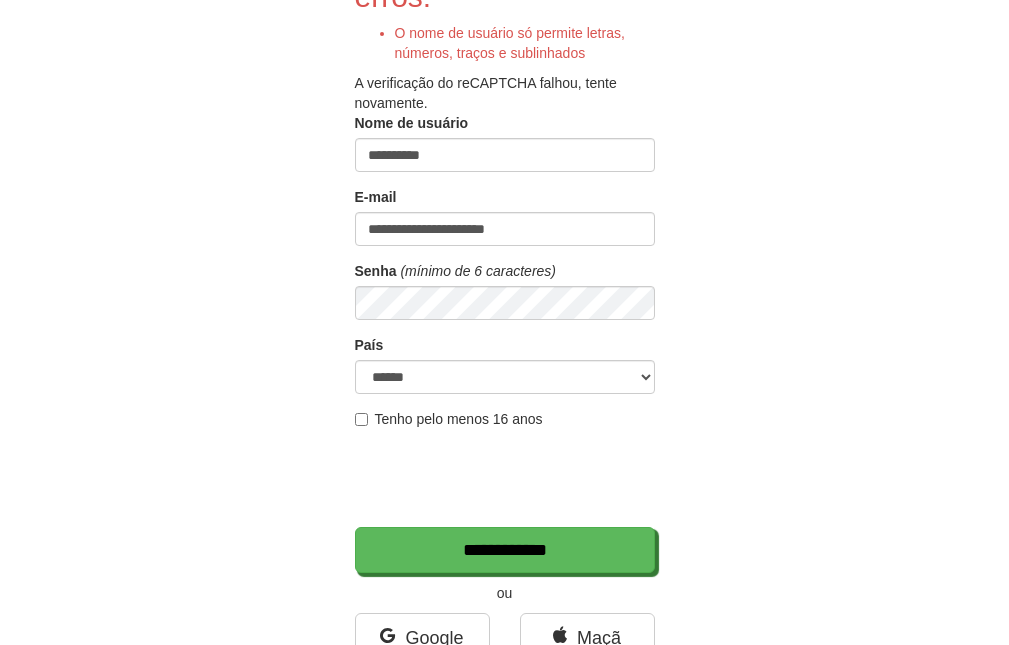 scroll, scrollTop: 300, scrollLeft: 0, axis: vertical 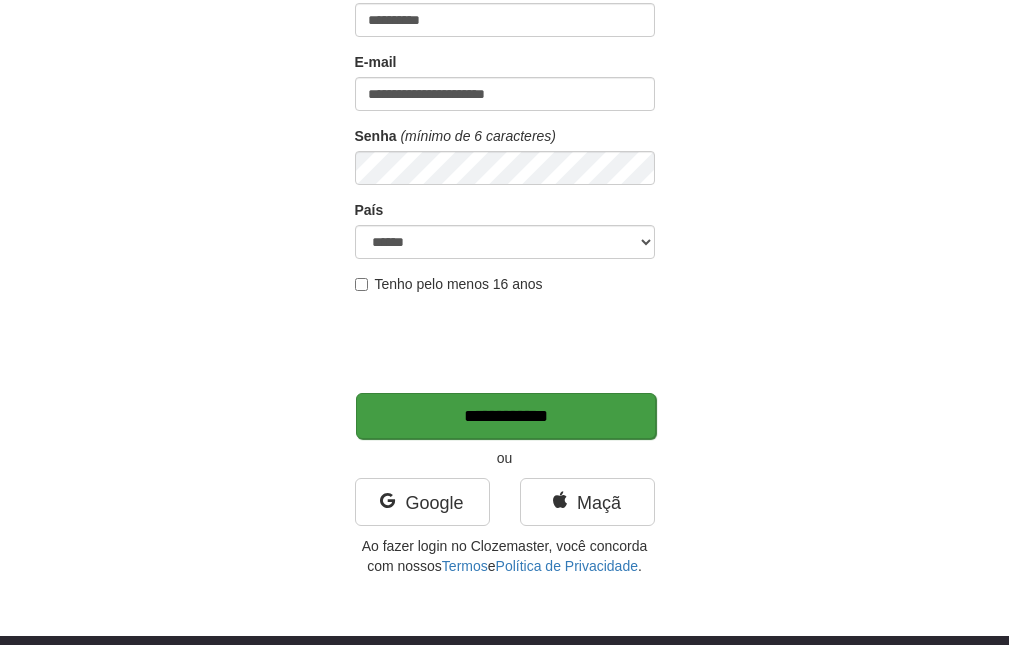 click on "**********" at bounding box center (506, 416) 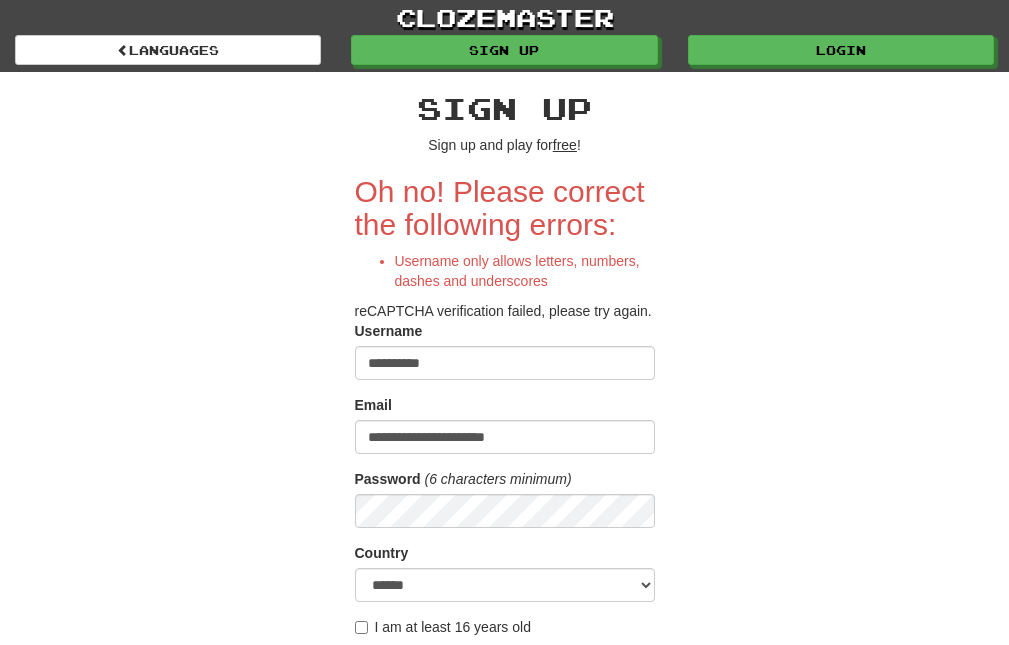 scroll, scrollTop: 0, scrollLeft: 0, axis: both 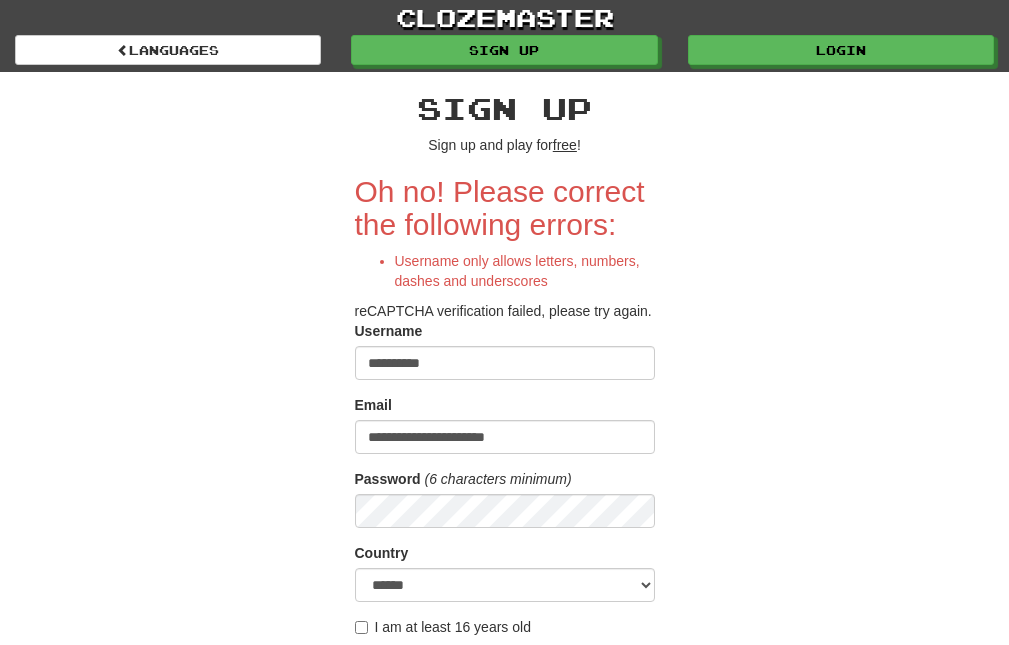 click on "**********" at bounding box center [505, 363] 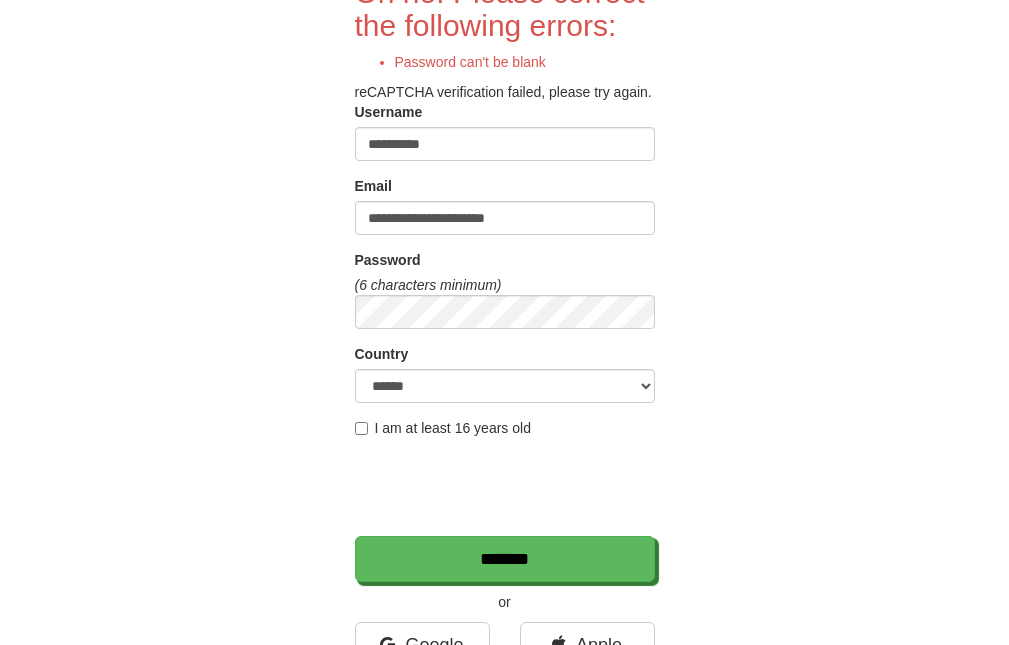 scroll, scrollTop: 200, scrollLeft: 0, axis: vertical 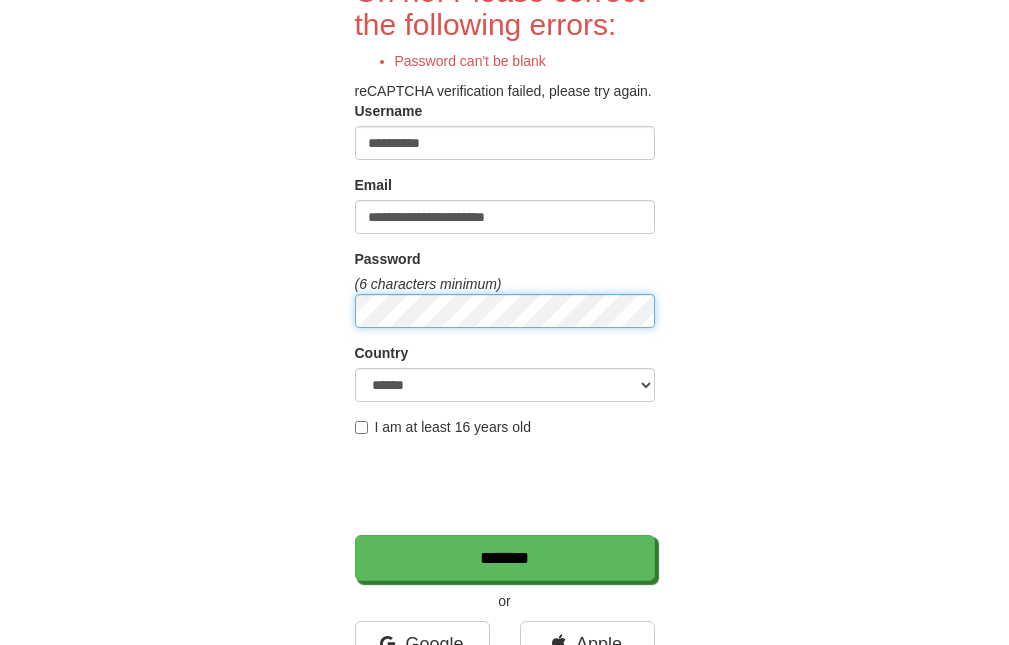 click on "*******" at bounding box center [505, 558] 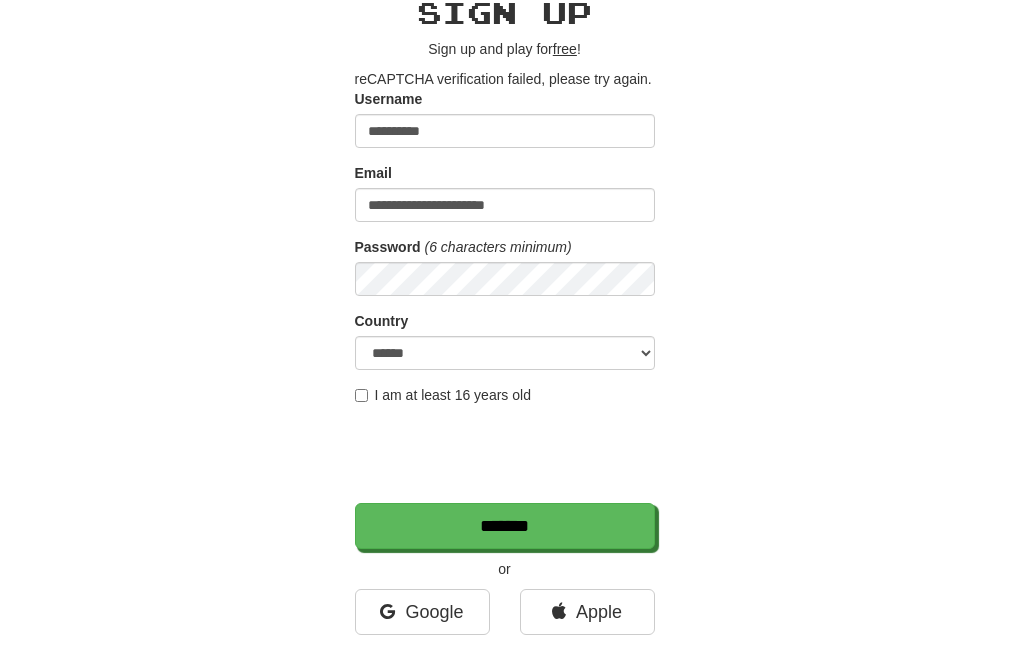 scroll, scrollTop: 100, scrollLeft: 0, axis: vertical 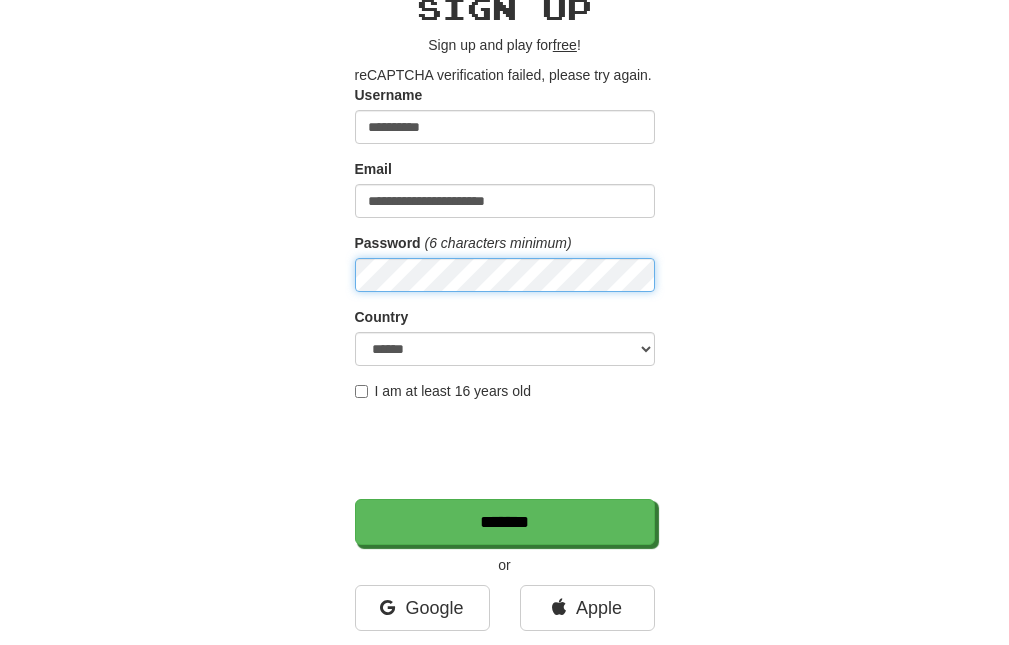 click on "*******" at bounding box center [505, 522] 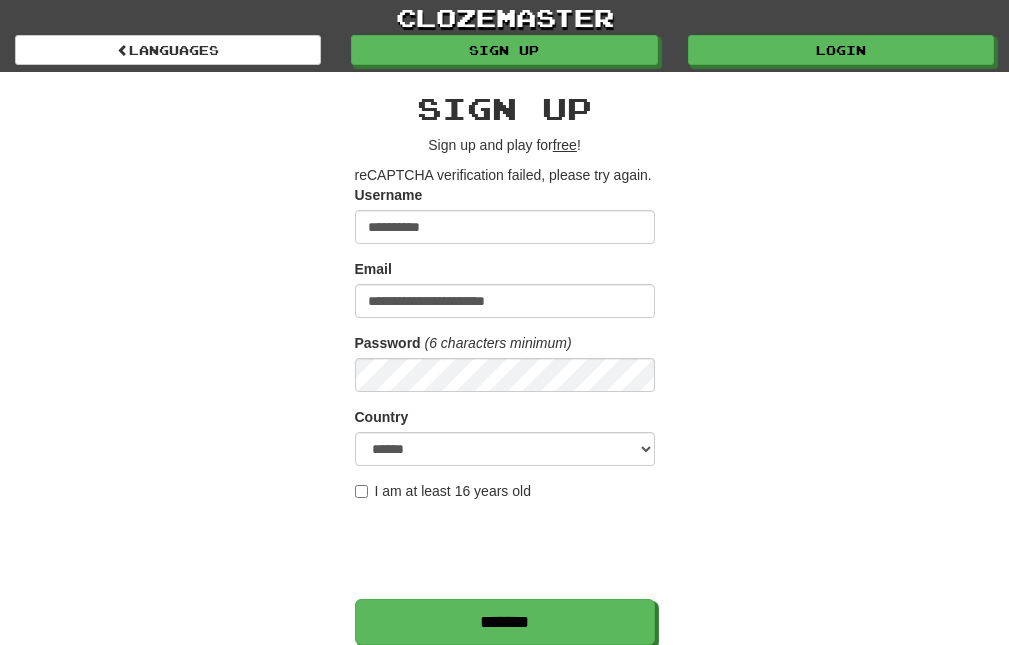 scroll, scrollTop: 0, scrollLeft: 0, axis: both 